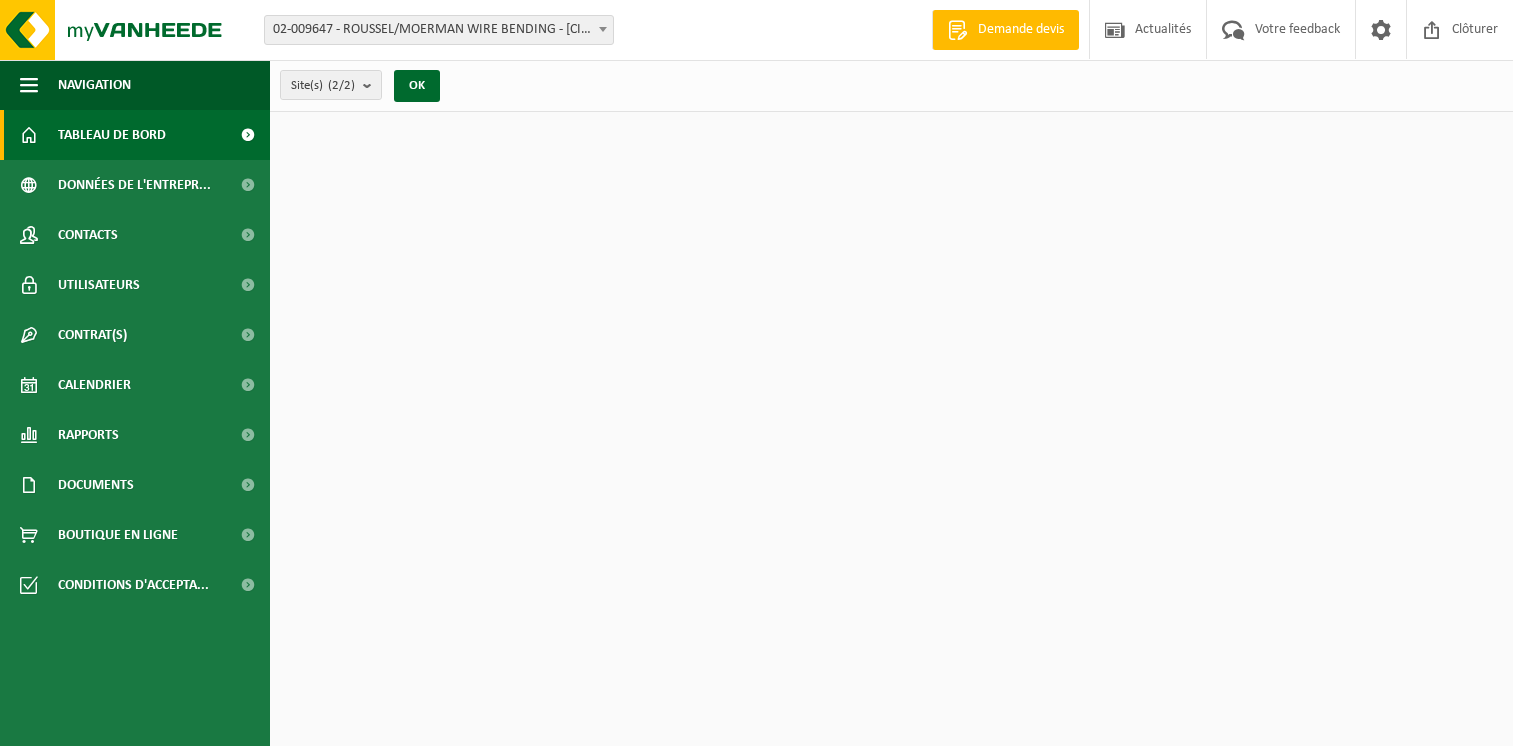 scroll, scrollTop: 0, scrollLeft: 0, axis: both 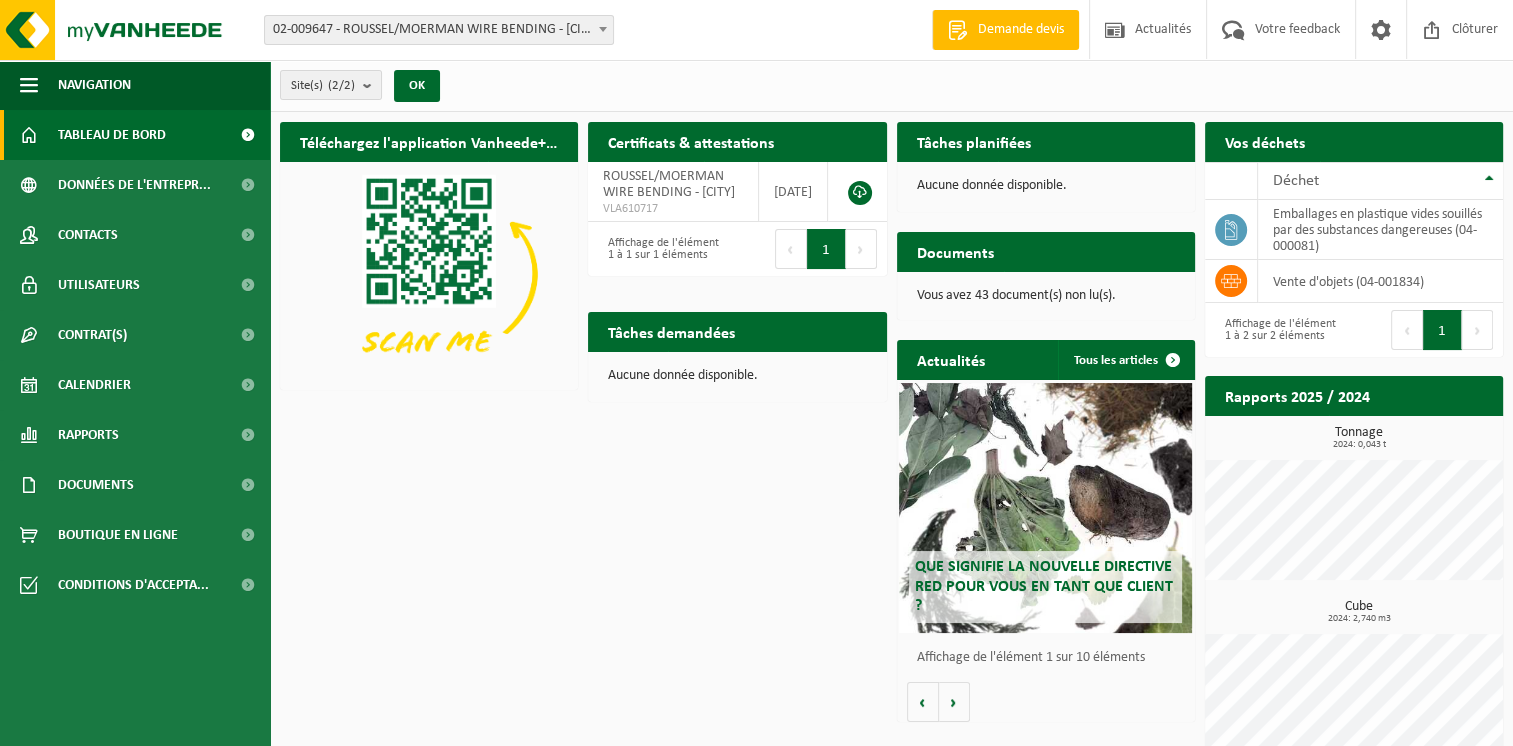 click on "[NUMBER] - [BRAND] - [CITY]" at bounding box center (439, 30) 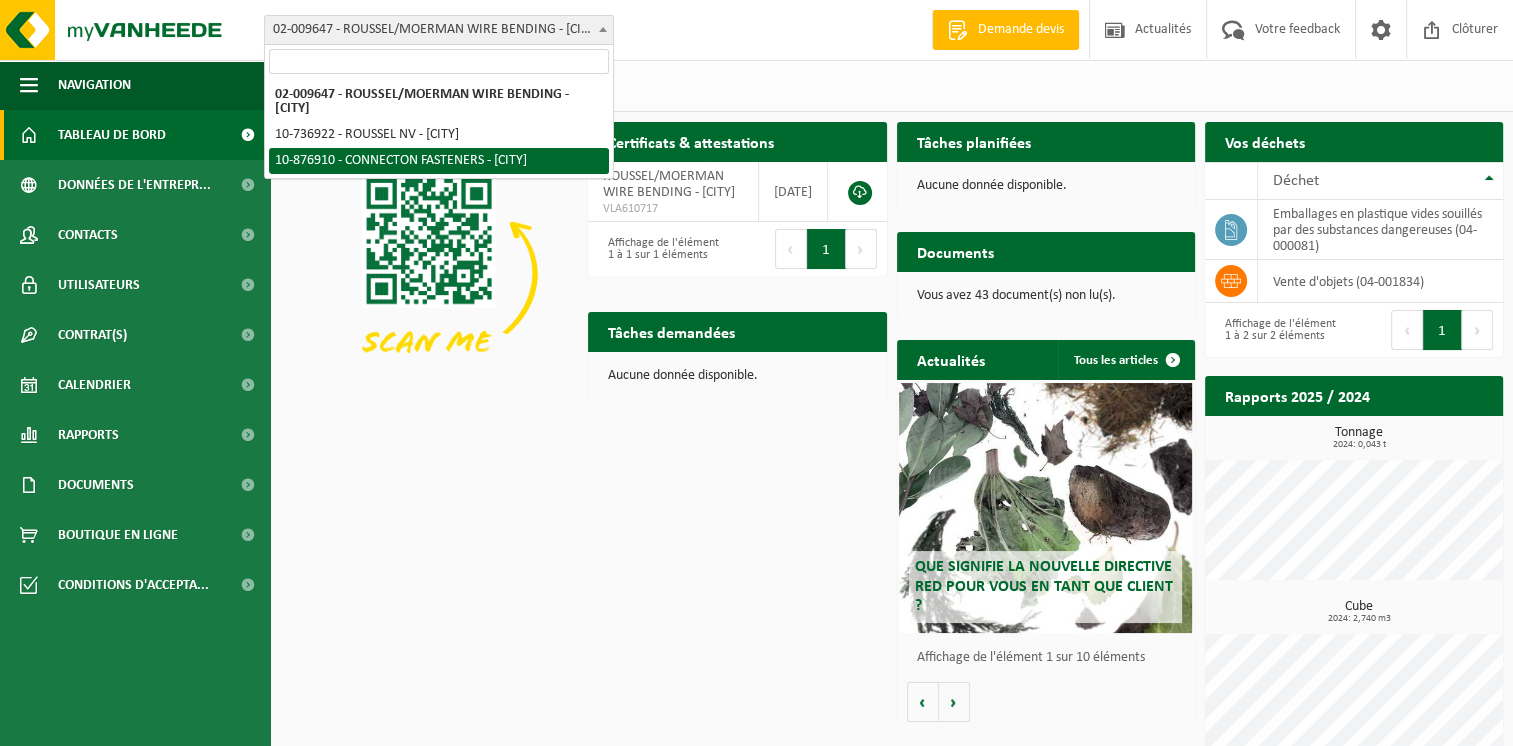select on "107749" 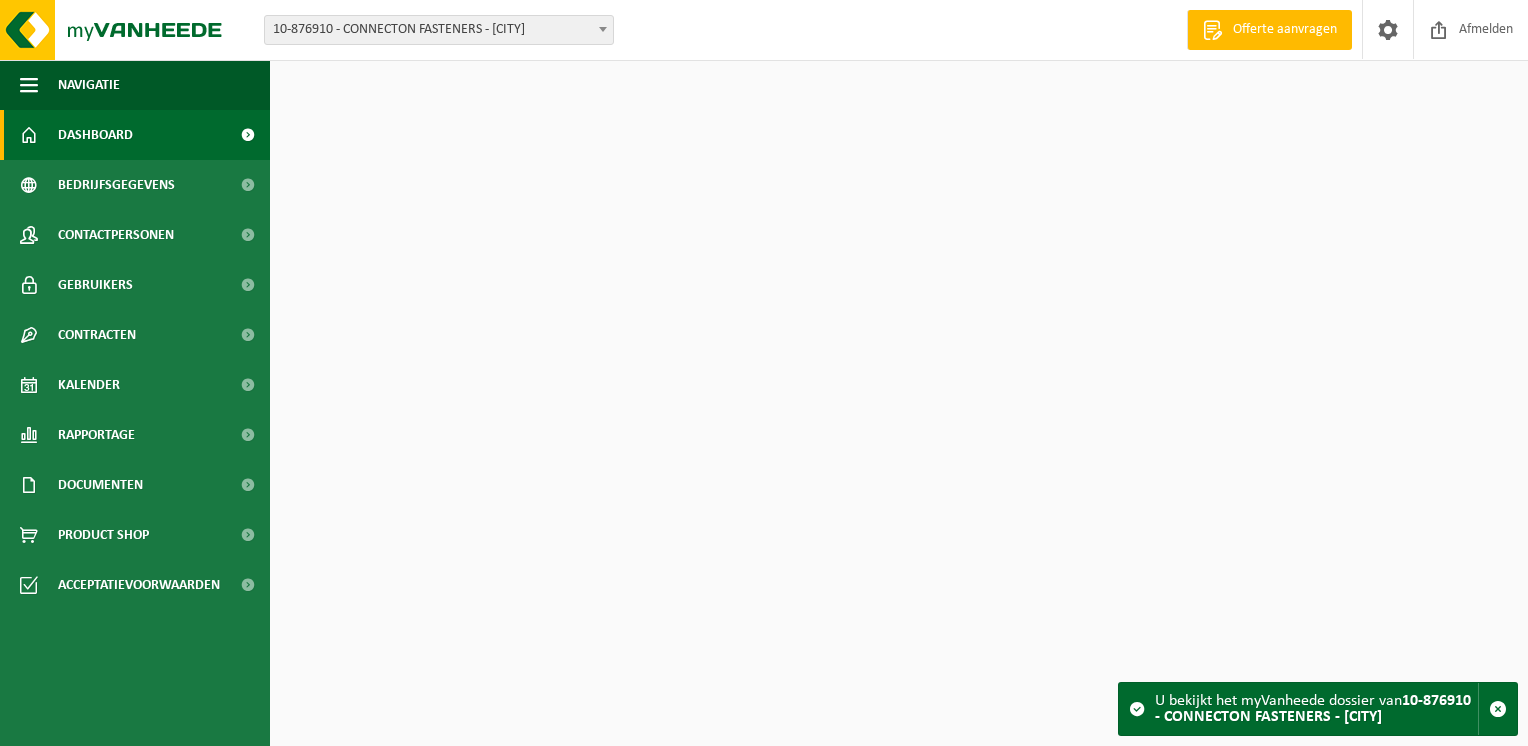 scroll, scrollTop: 0, scrollLeft: 0, axis: both 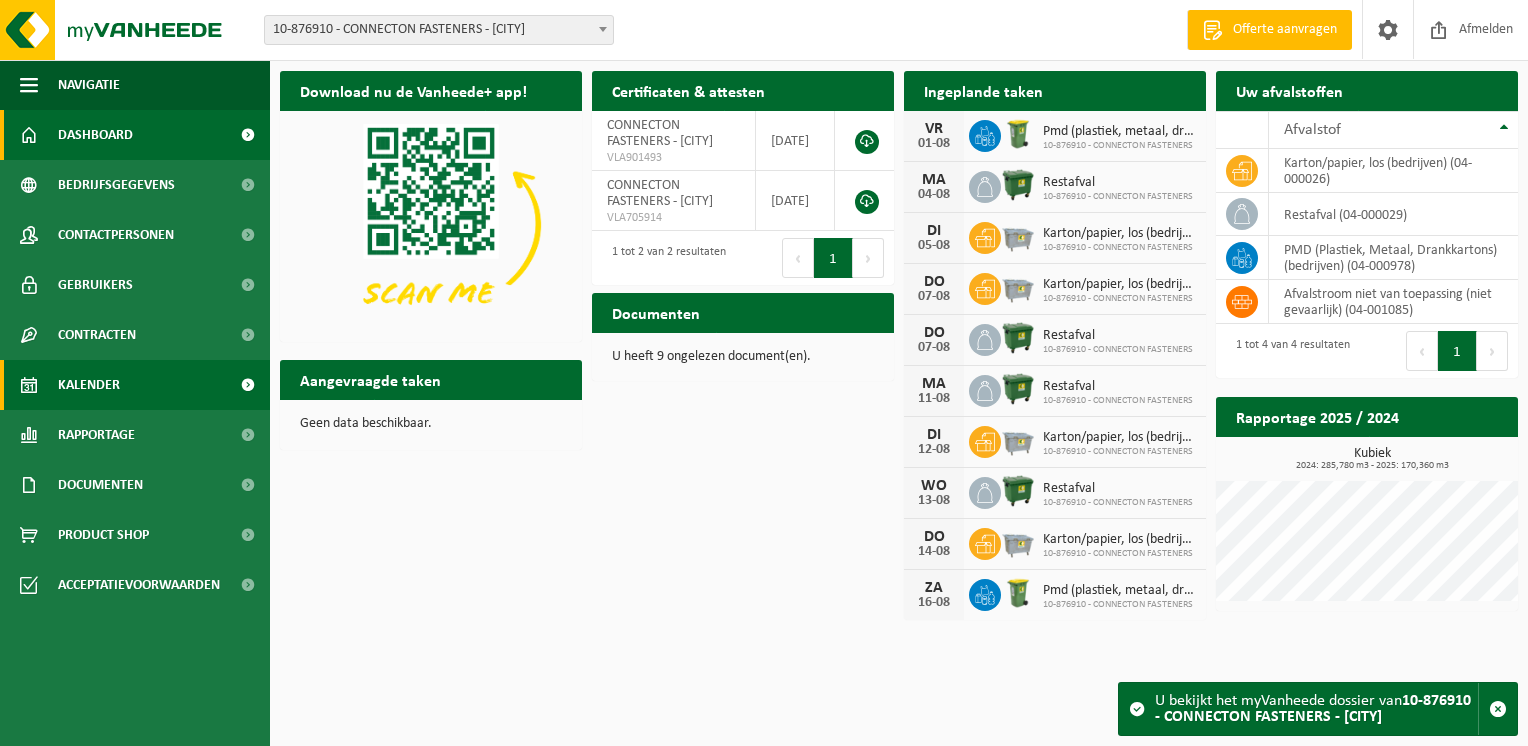 click on "Kalender" at bounding box center [135, 385] 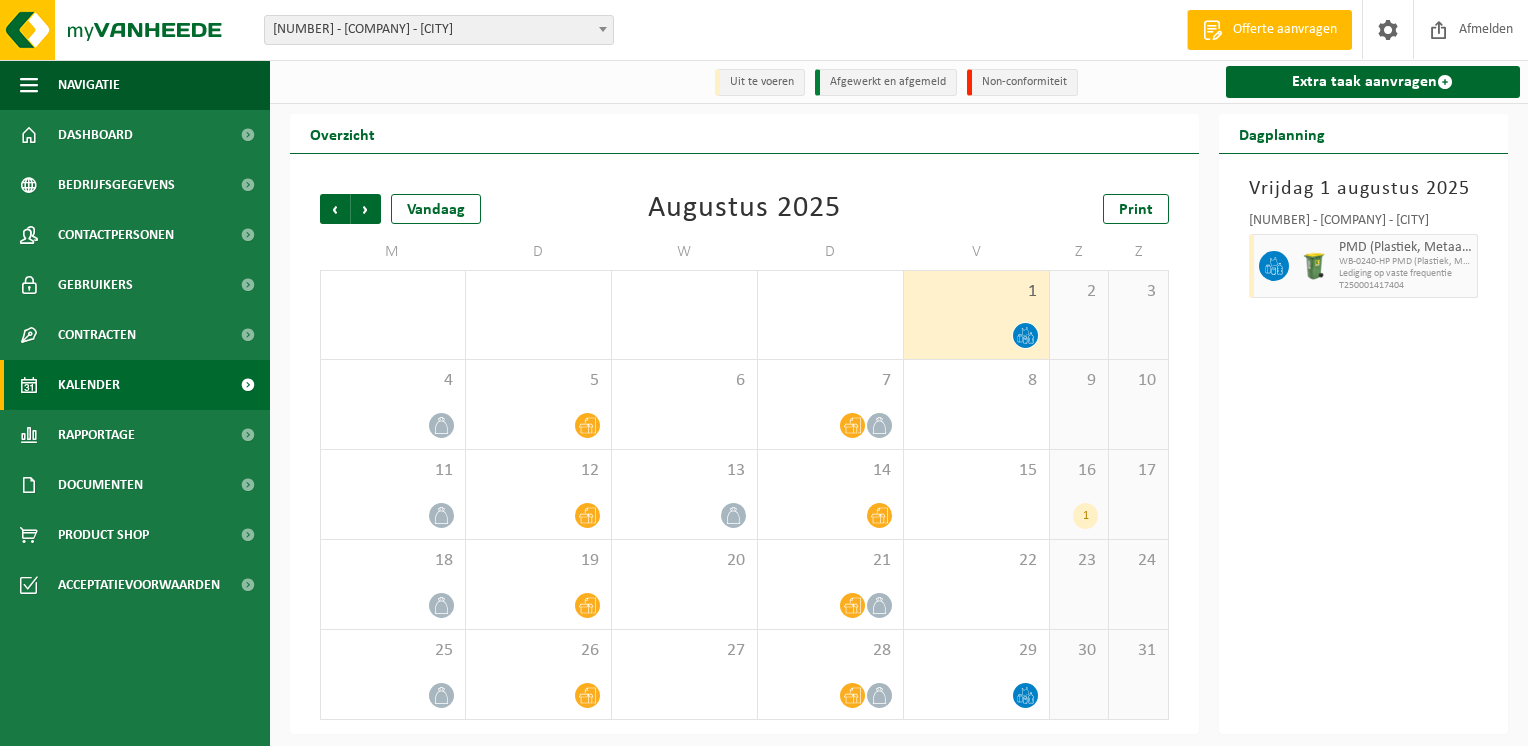 scroll, scrollTop: 0, scrollLeft: 0, axis: both 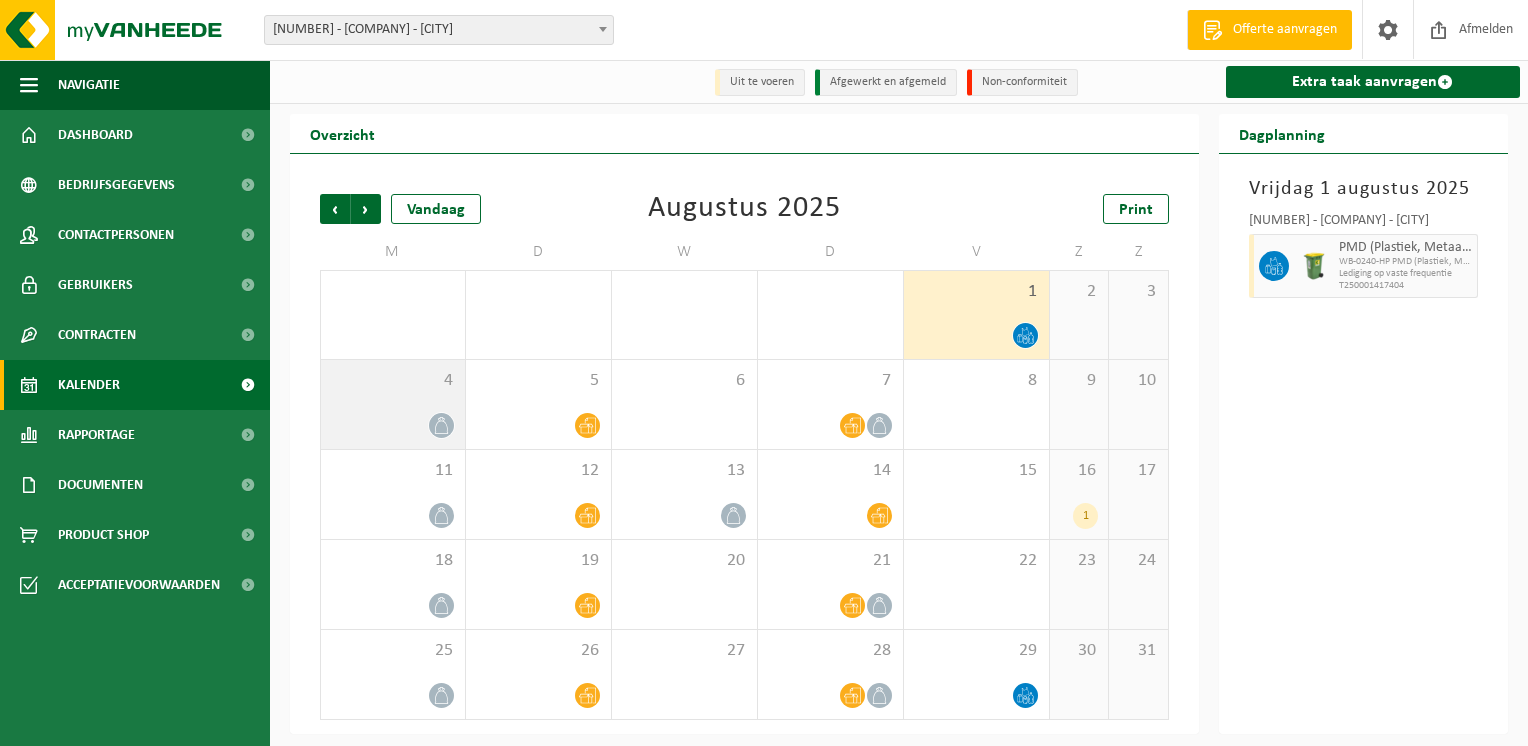 click at bounding box center (393, 425) 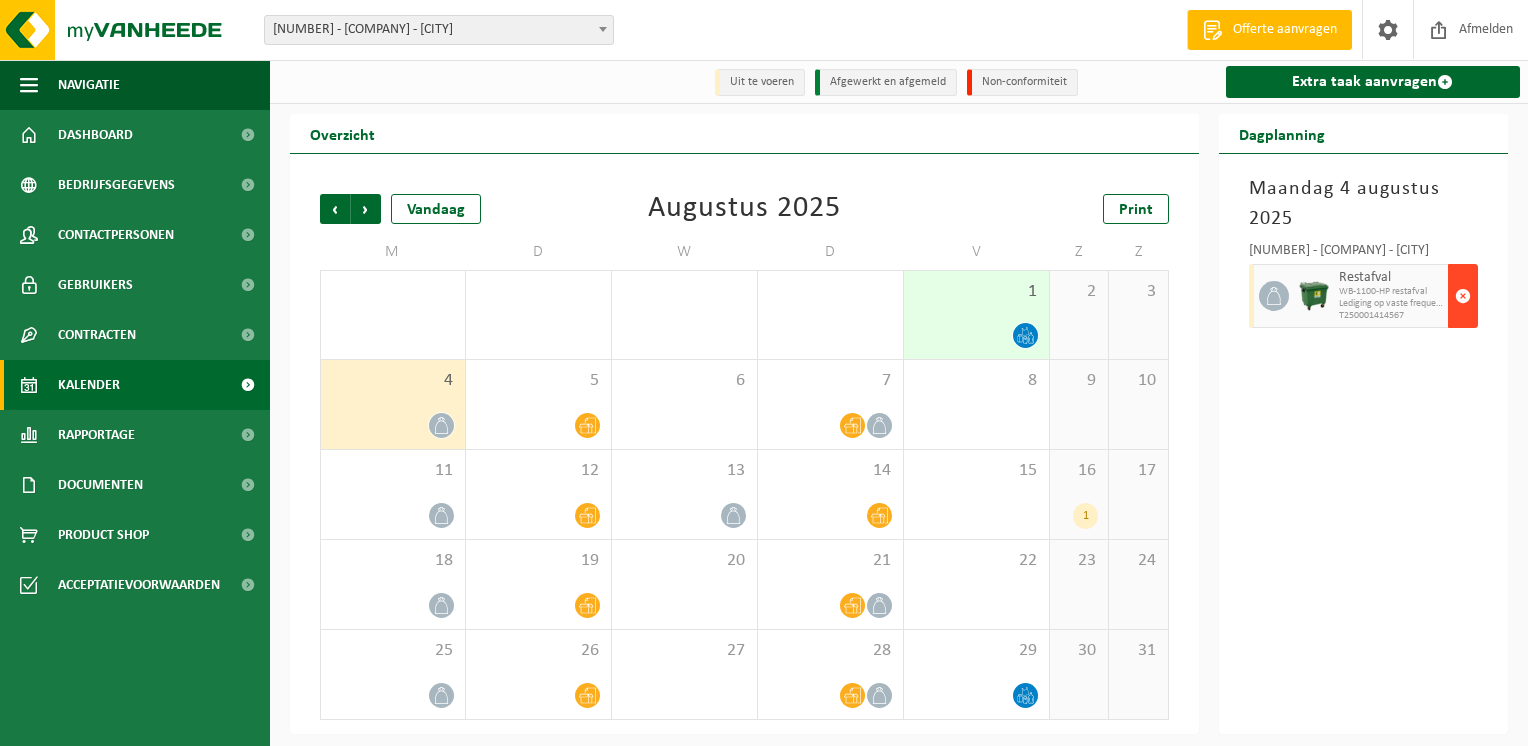 click at bounding box center (1463, 296) 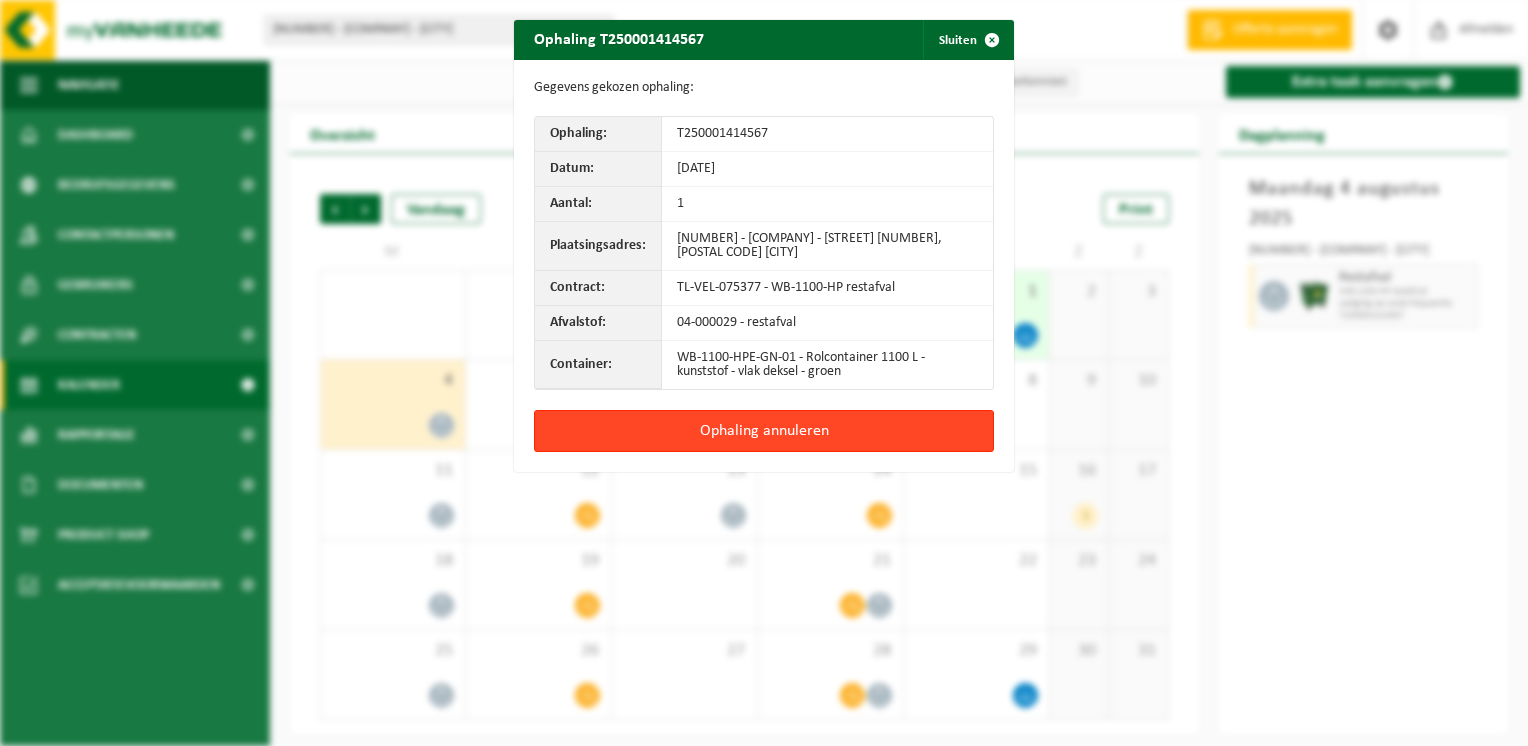 click on "Ophaling annuleren" at bounding box center (764, 431) 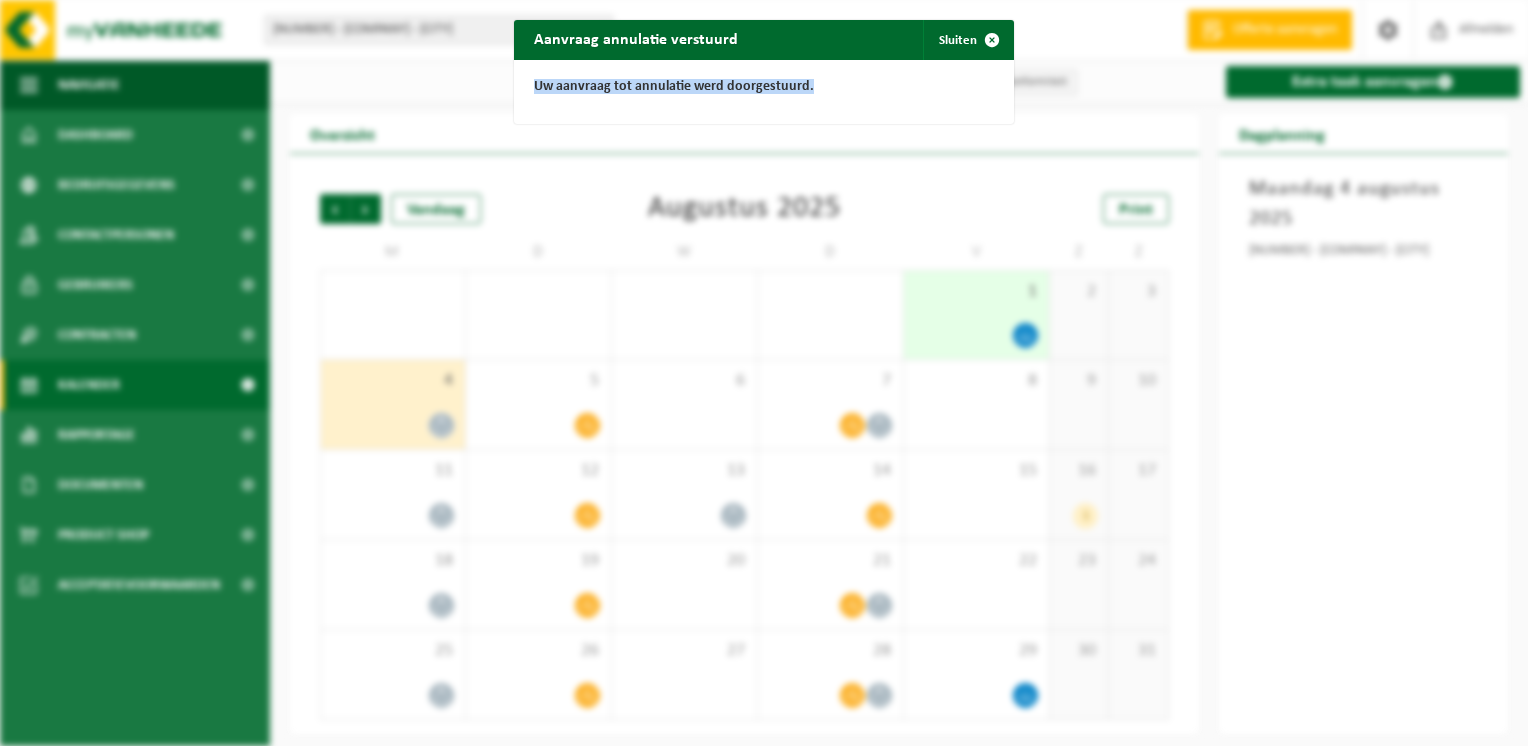 drag, startPoint x: 806, startPoint y: 86, endPoint x: 482, endPoint y: 86, distance: 324 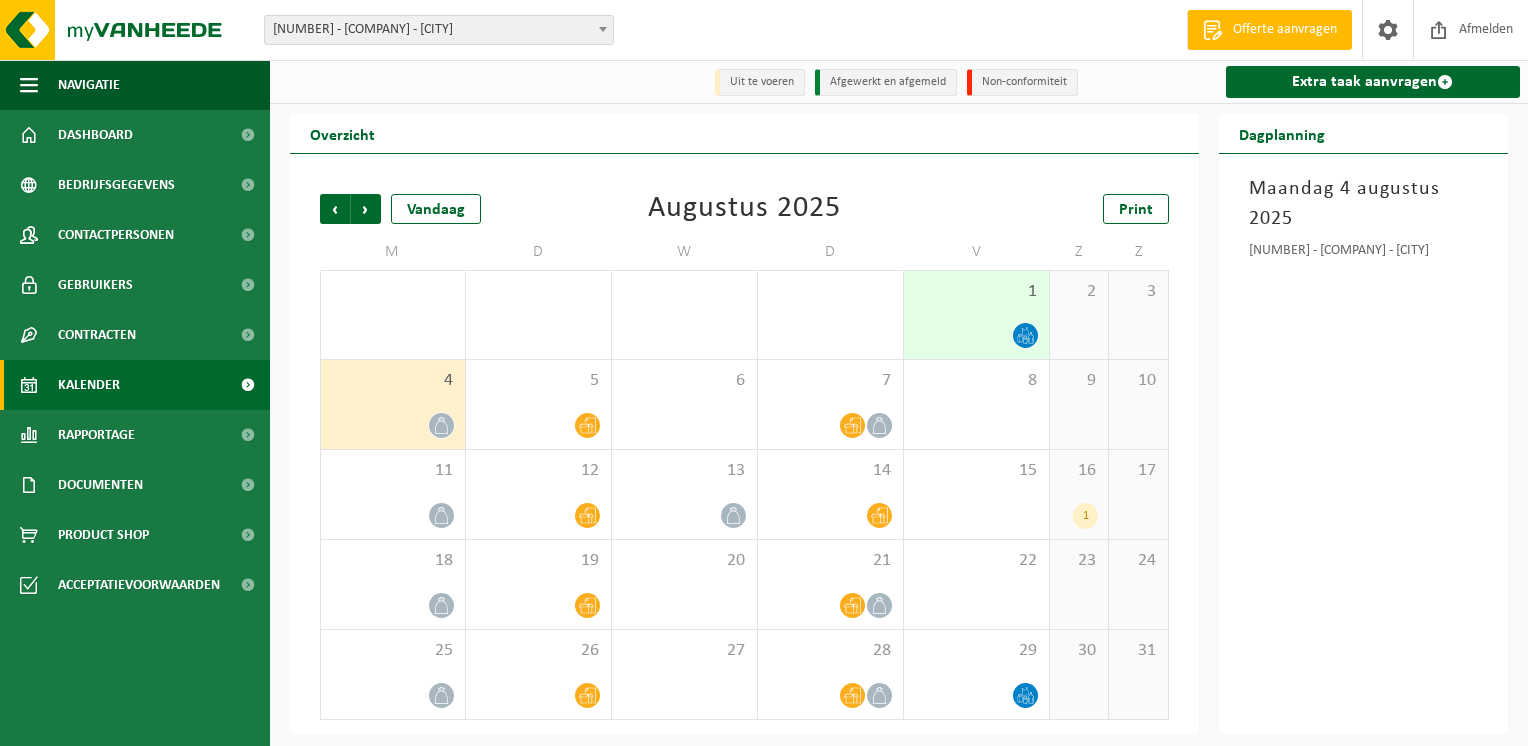 click at bounding box center [427, 81] 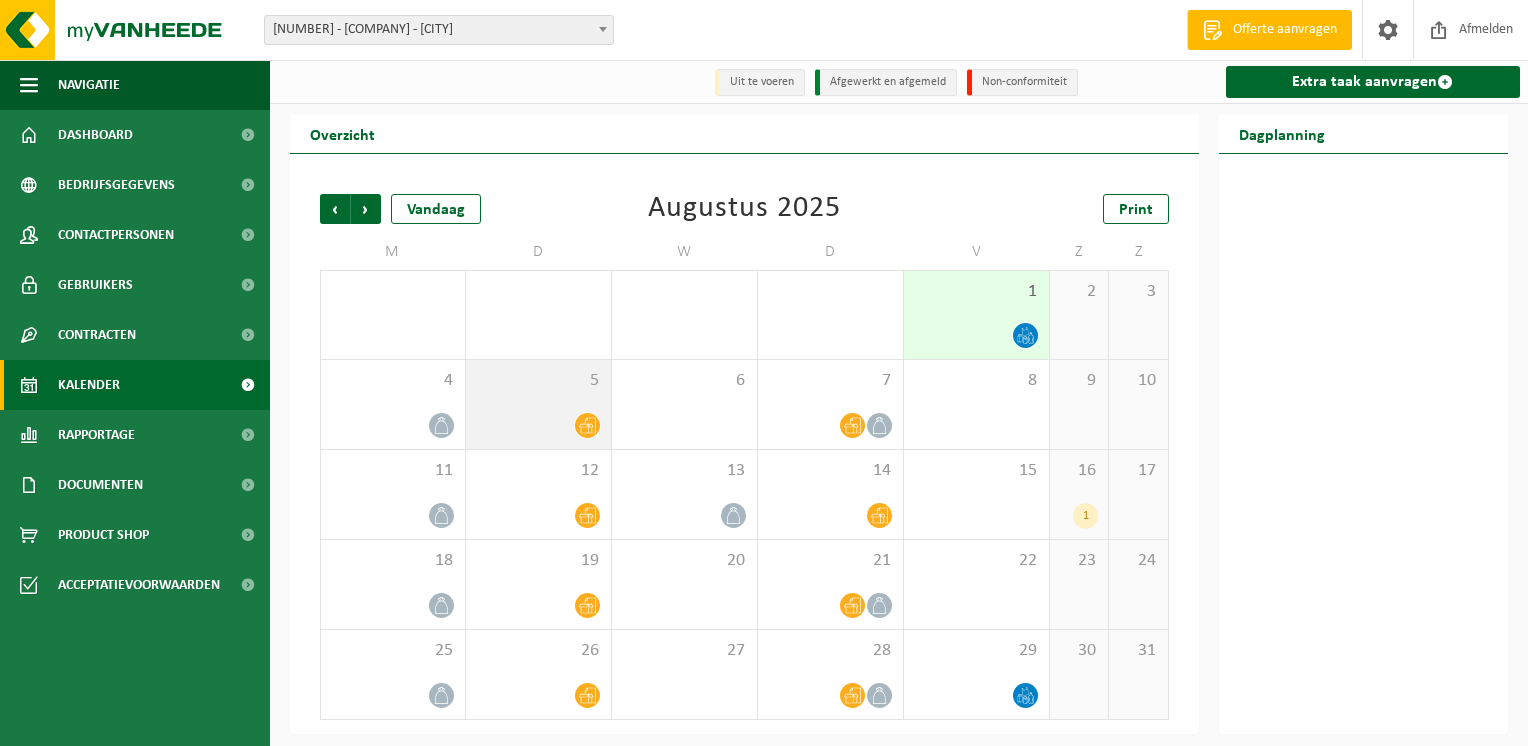click on "5" at bounding box center [538, 404] 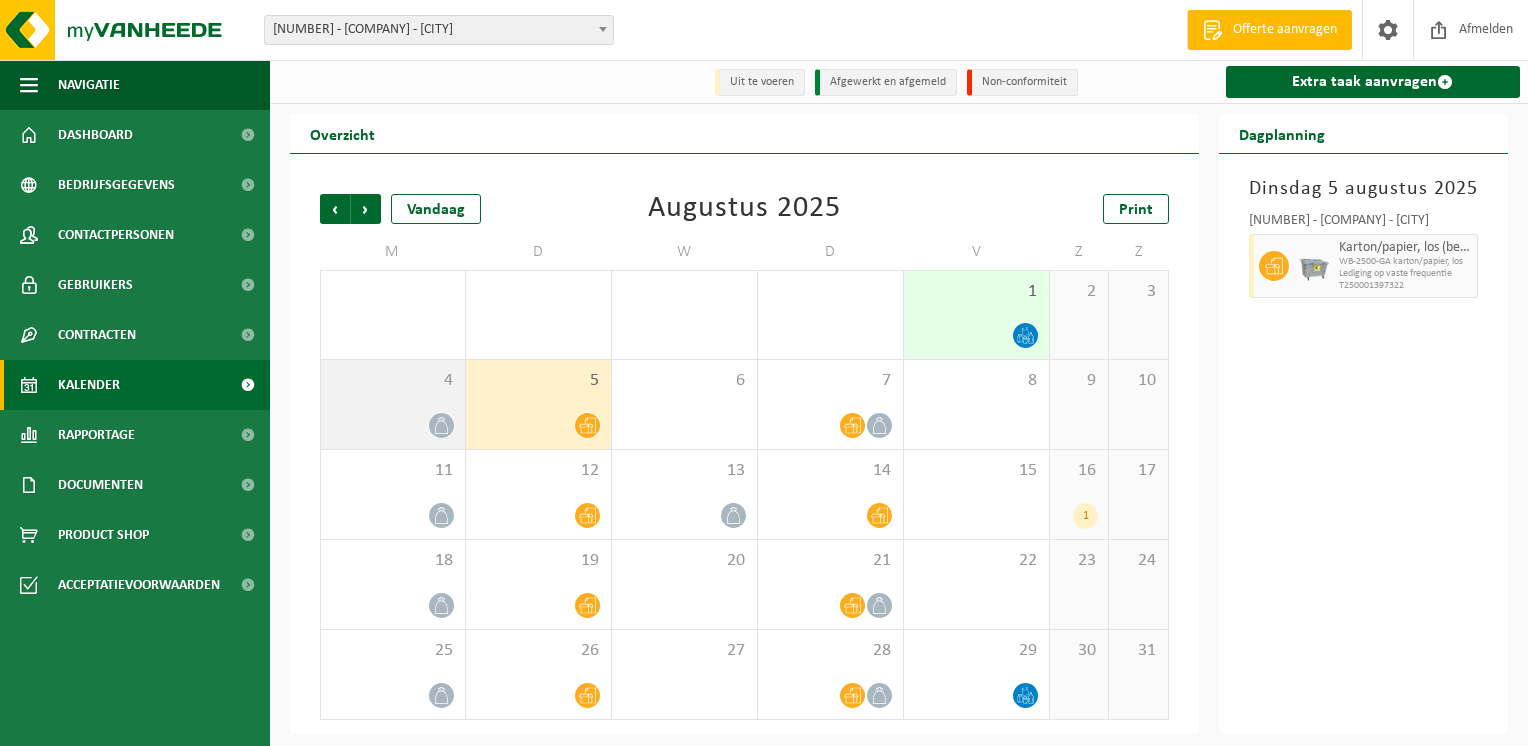click on "4" at bounding box center [393, 404] 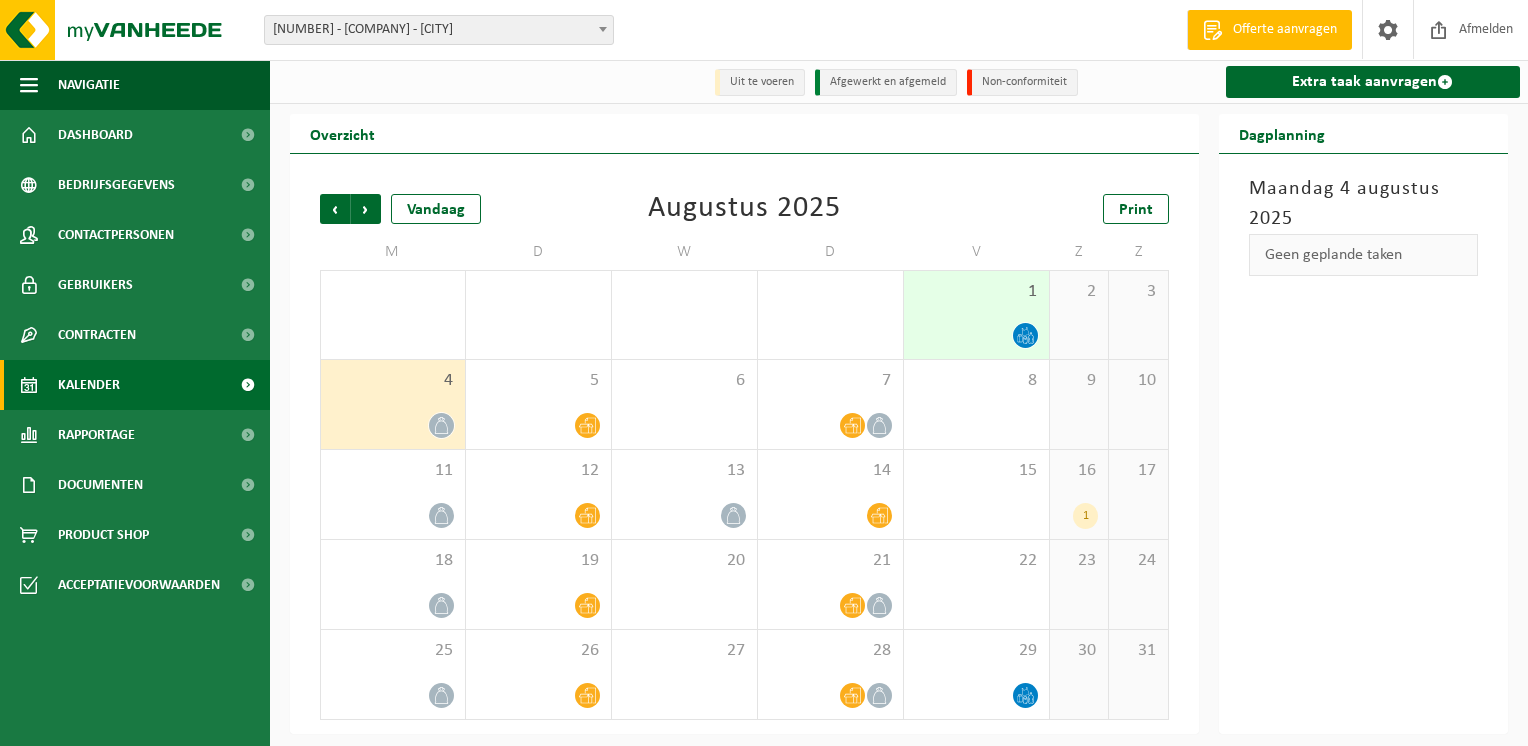 click on "1" at bounding box center [976, 315] 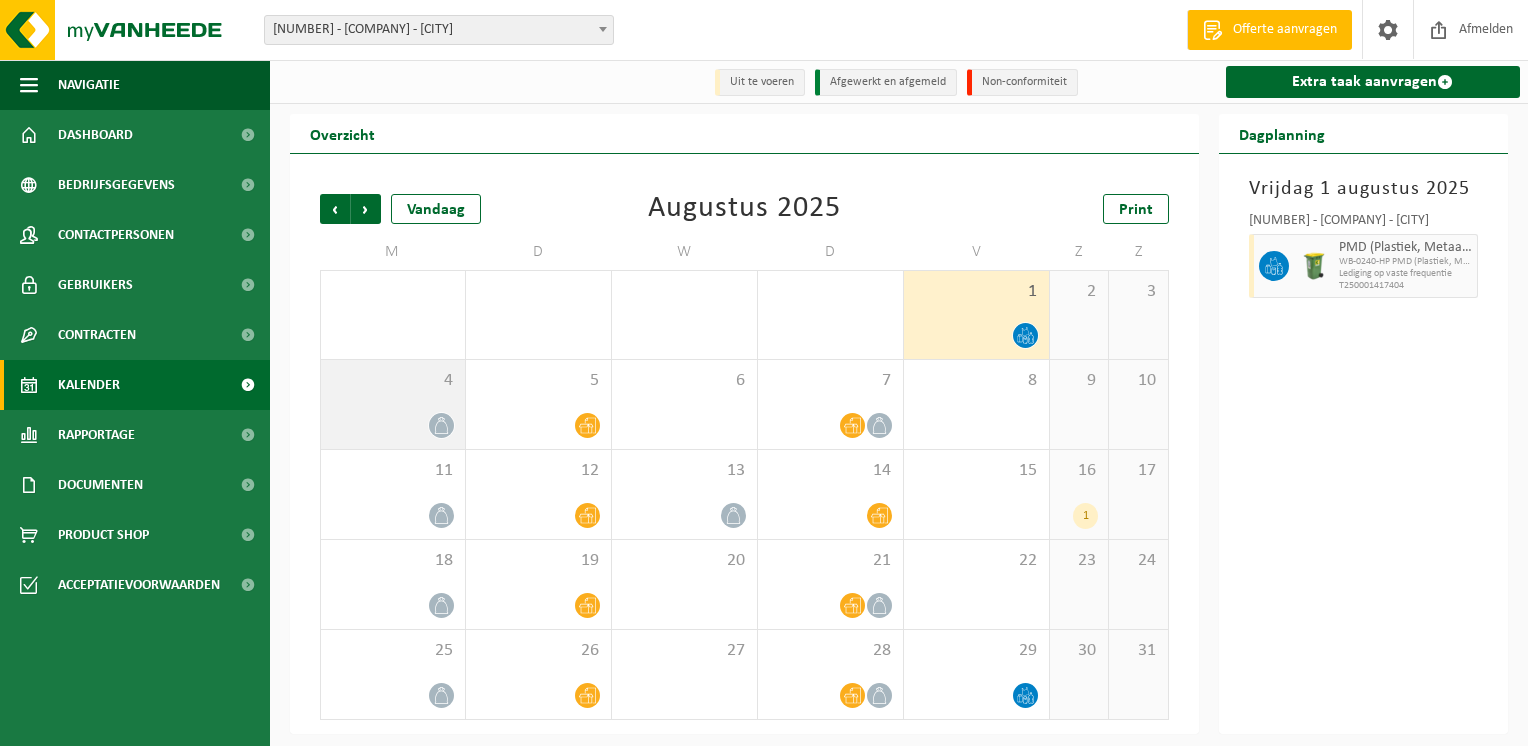 click on "4" at bounding box center (393, 404) 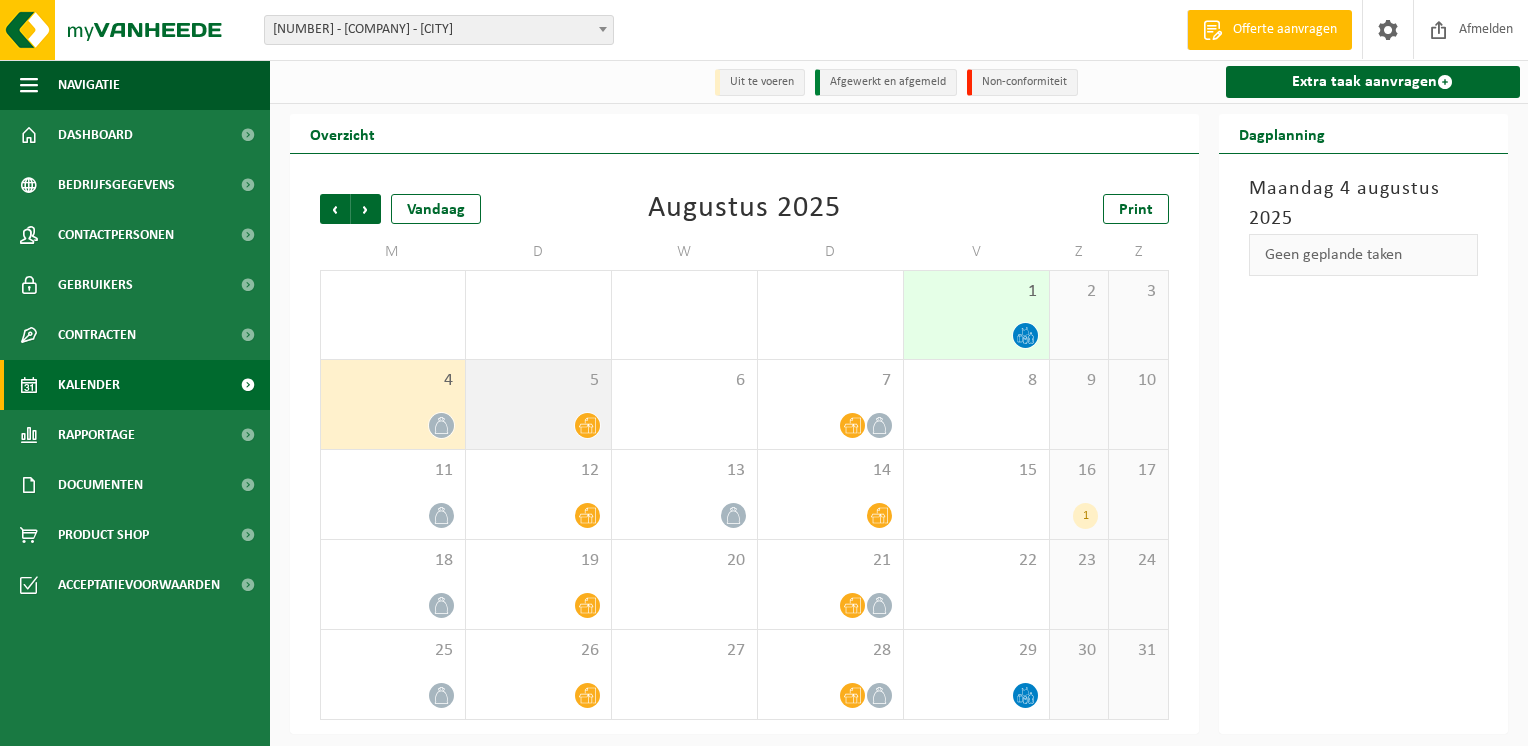 click on "5" at bounding box center [538, 404] 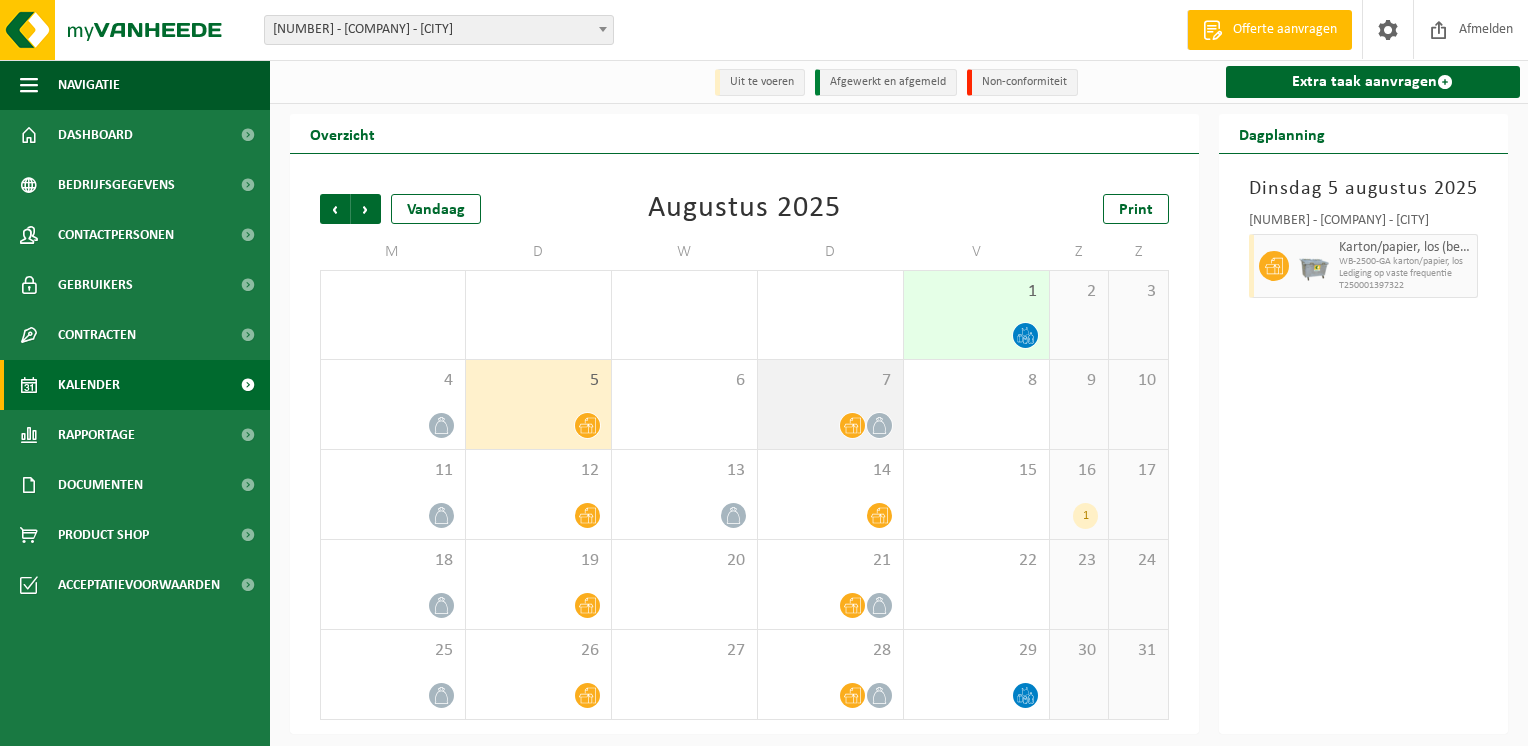 click 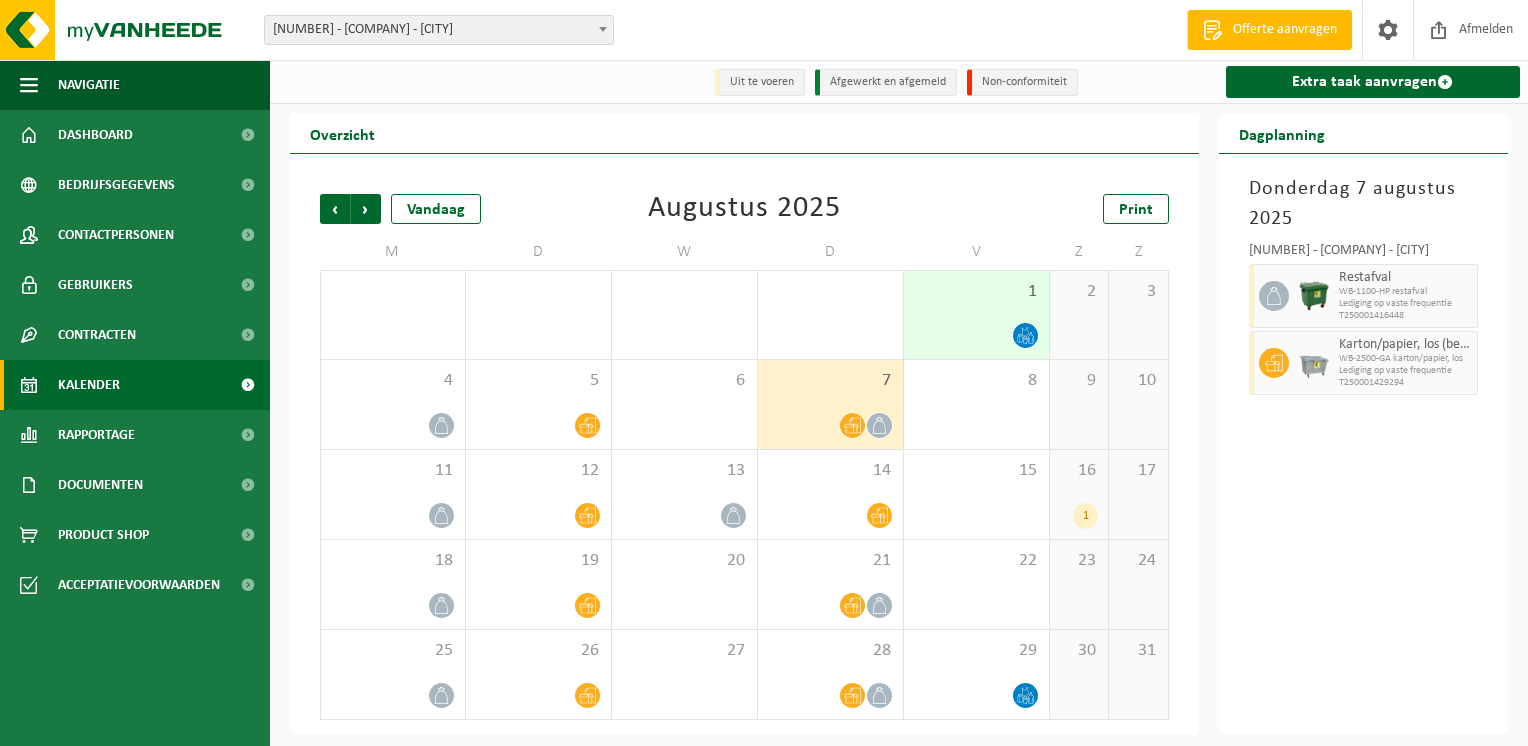click on "1" at bounding box center (1085, 516) 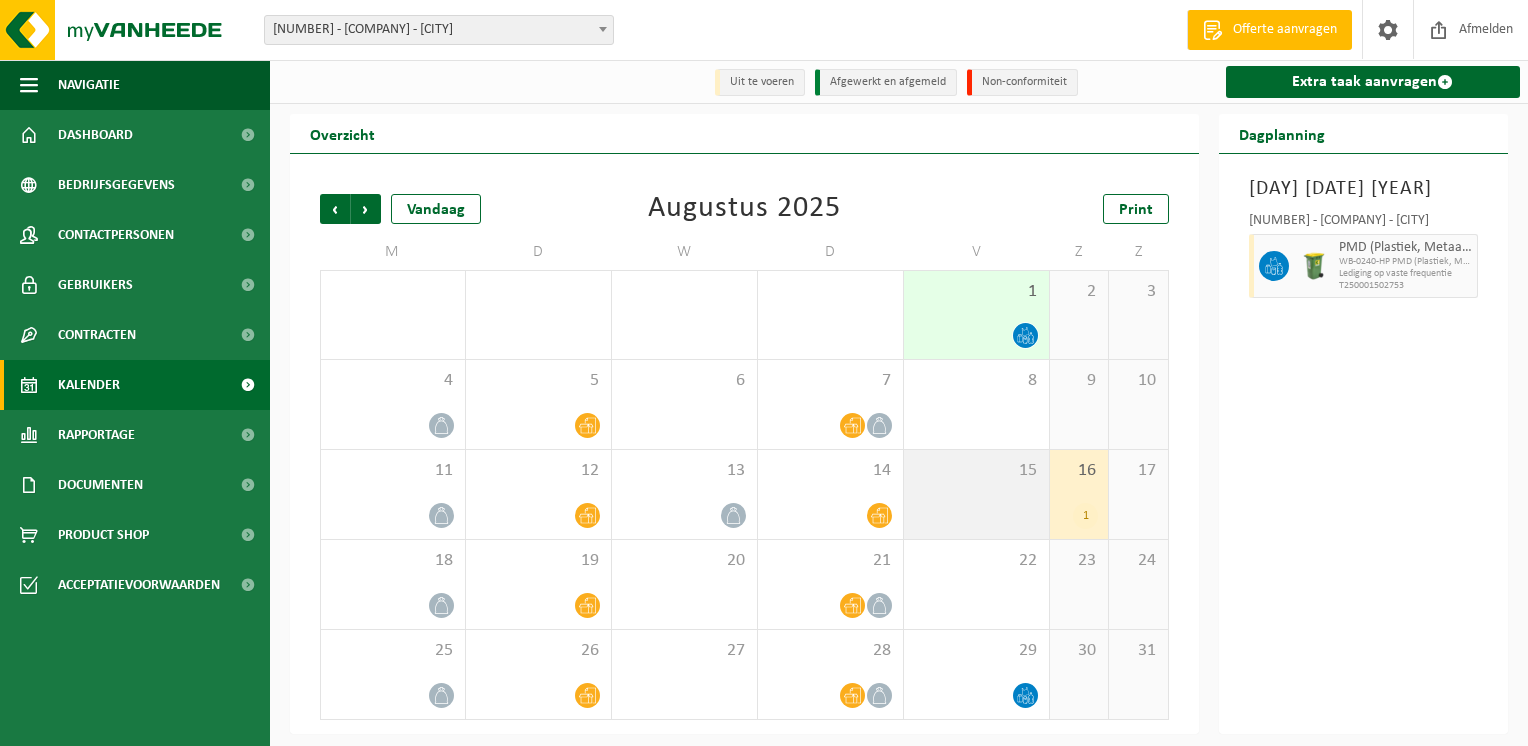 click on "15" at bounding box center [976, 494] 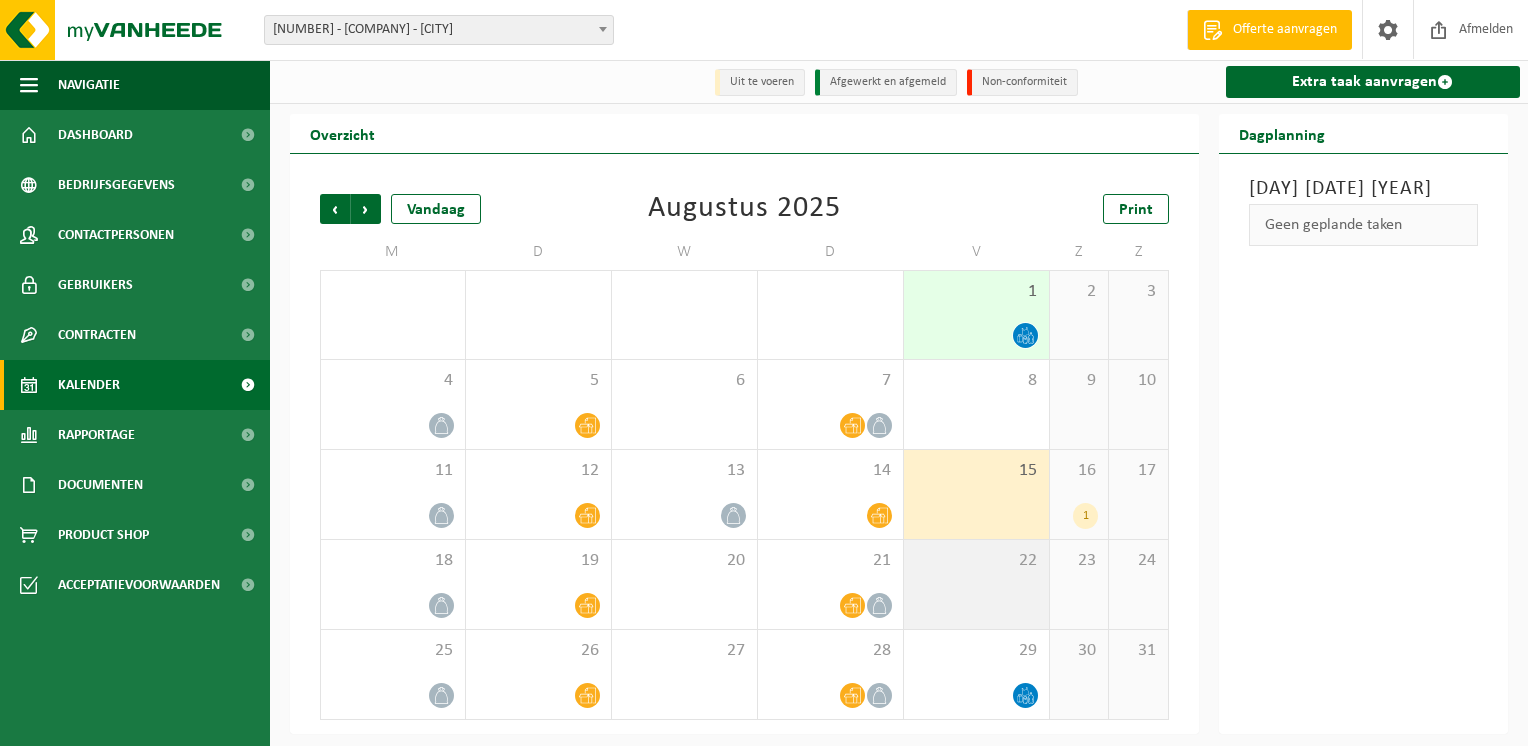 click on "22" at bounding box center [976, 561] 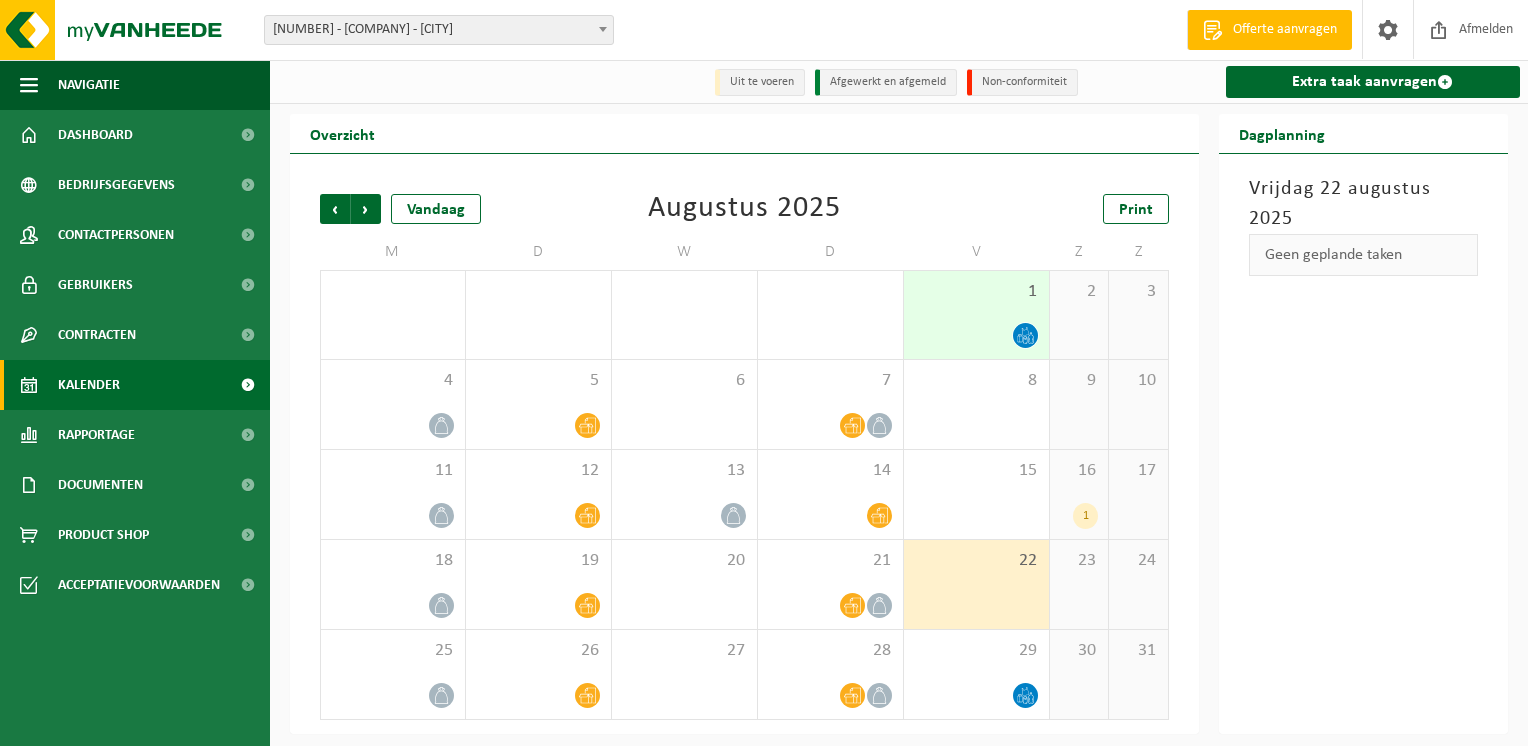 click on "[NUMBER] - [COMPANY] - [CITY]" at bounding box center [439, 30] 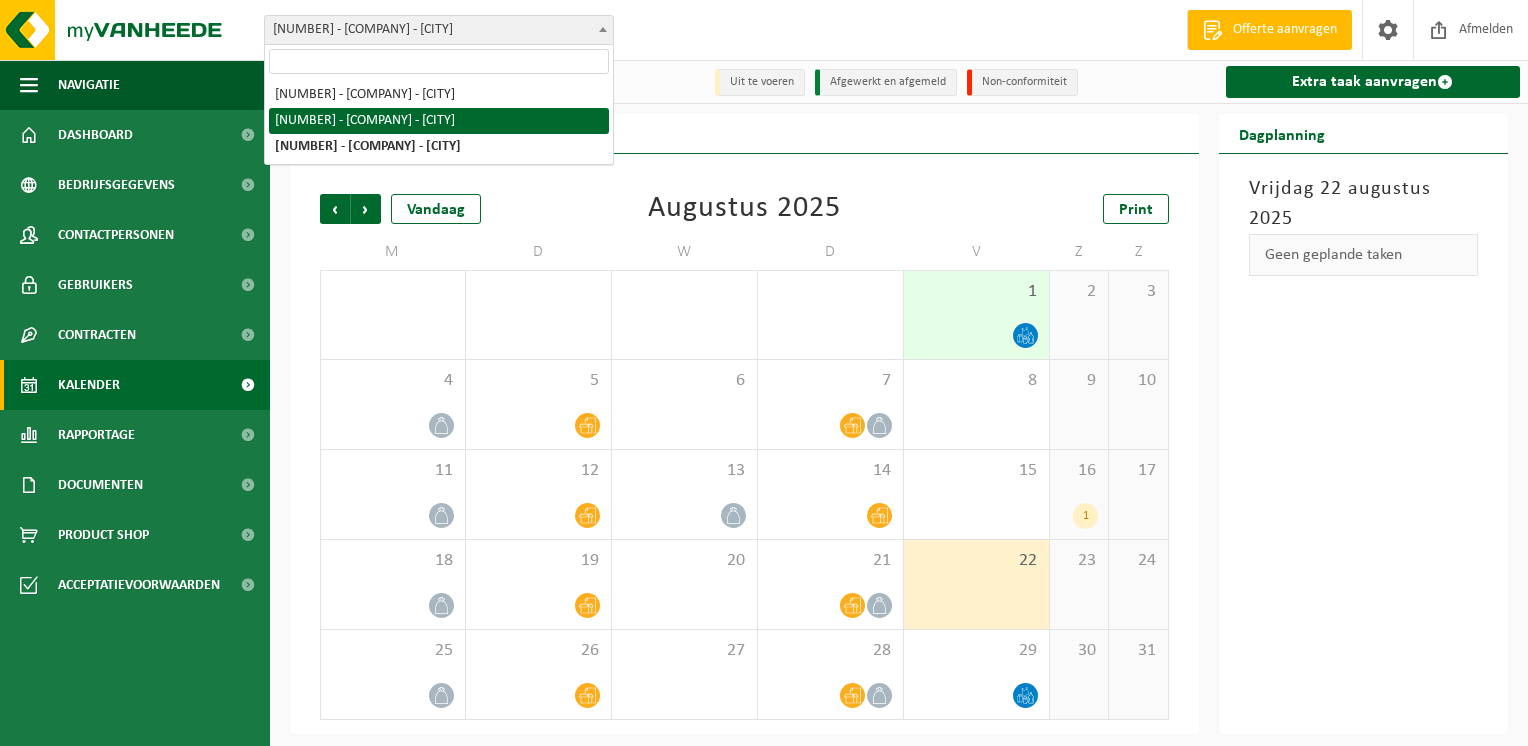 select on "19238" 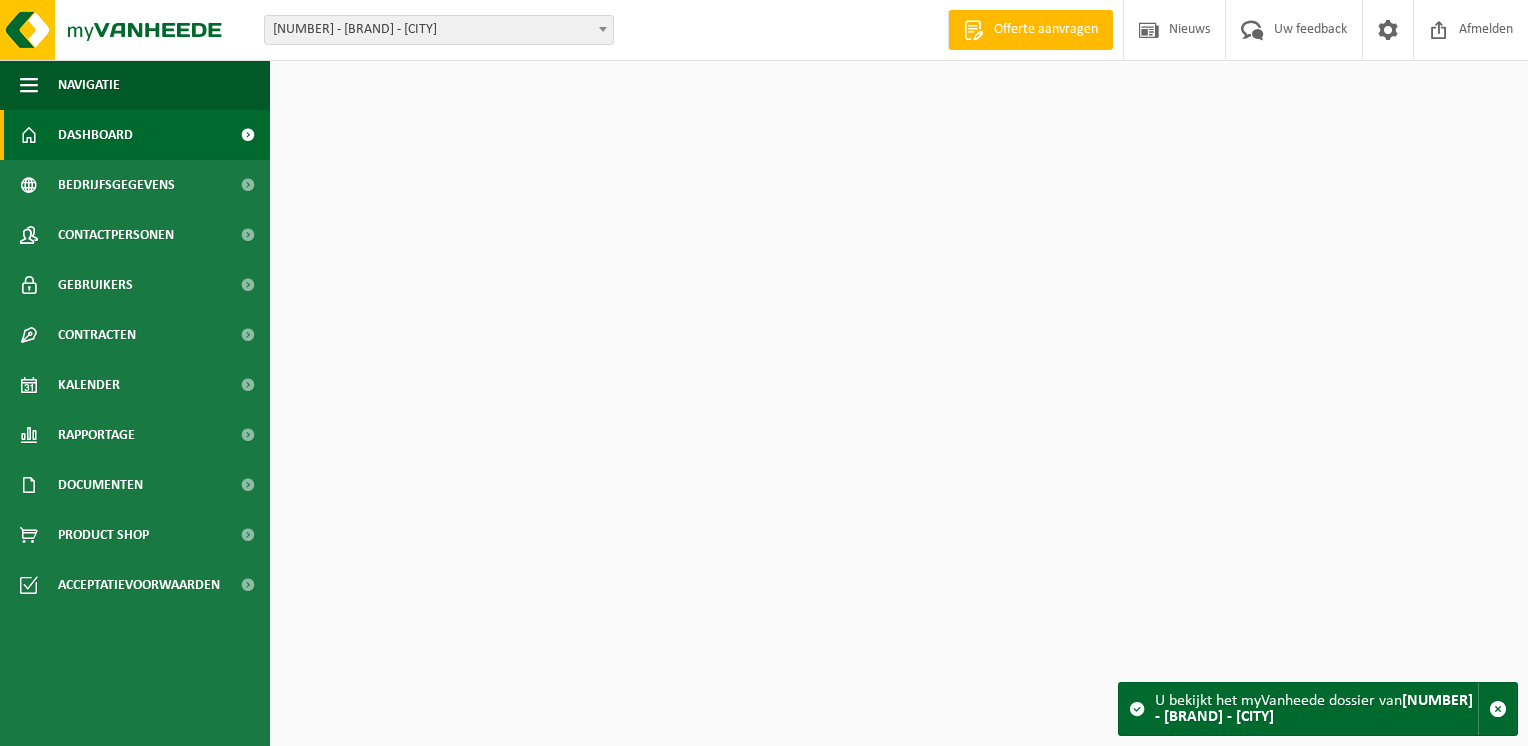 scroll, scrollTop: 0, scrollLeft: 0, axis: both 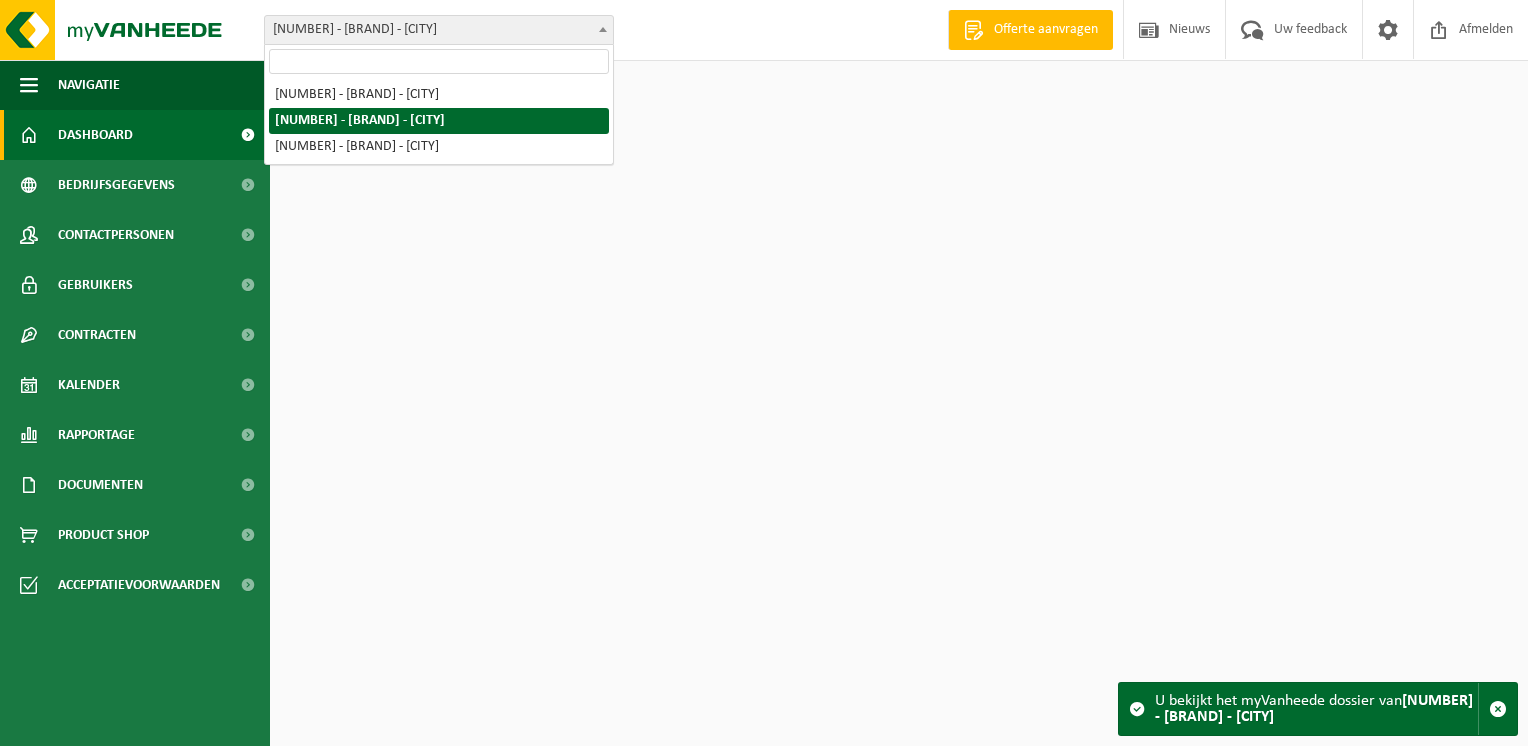 click on "[NUMBER] - [BRAND] - [CITY]" at bounding box center (439, 30) 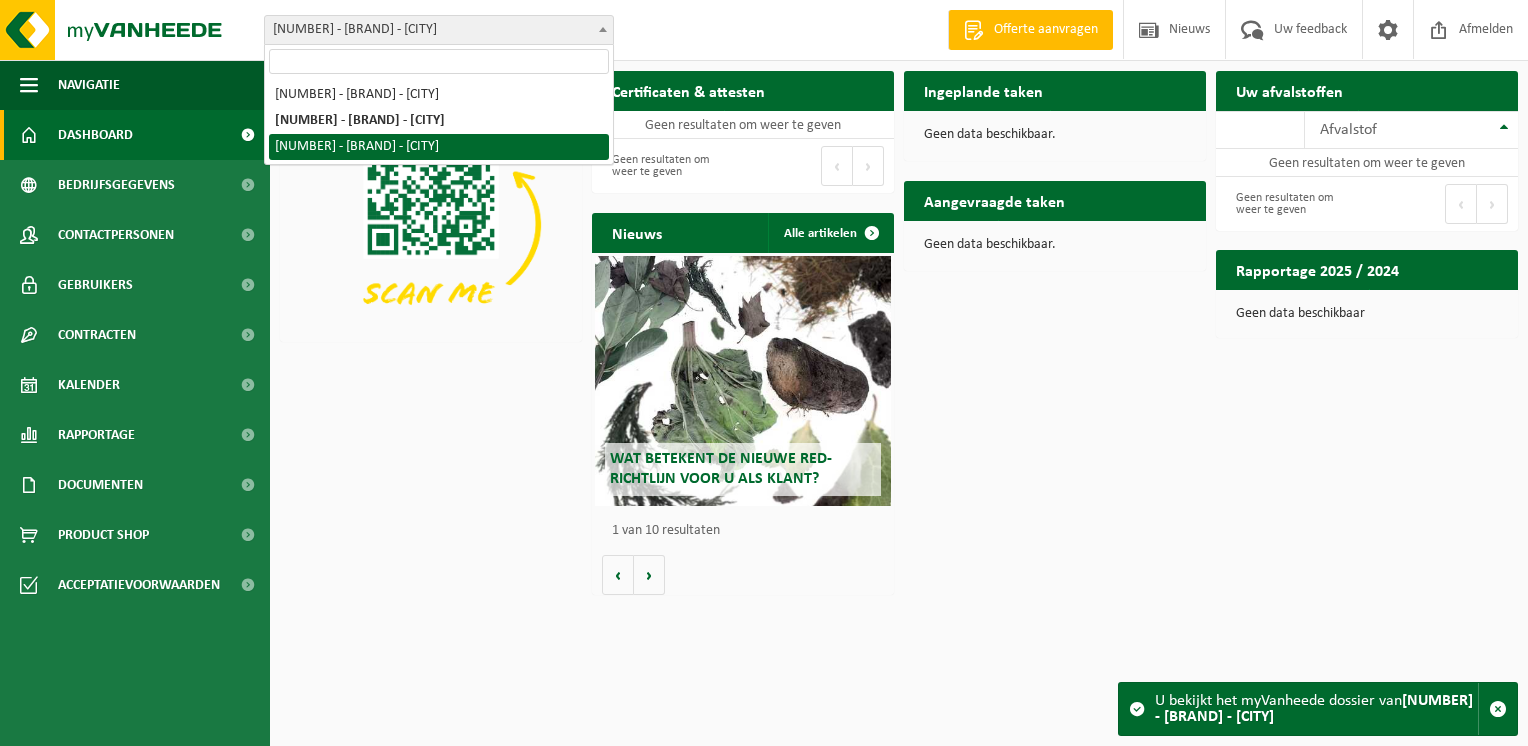 select on "107749" 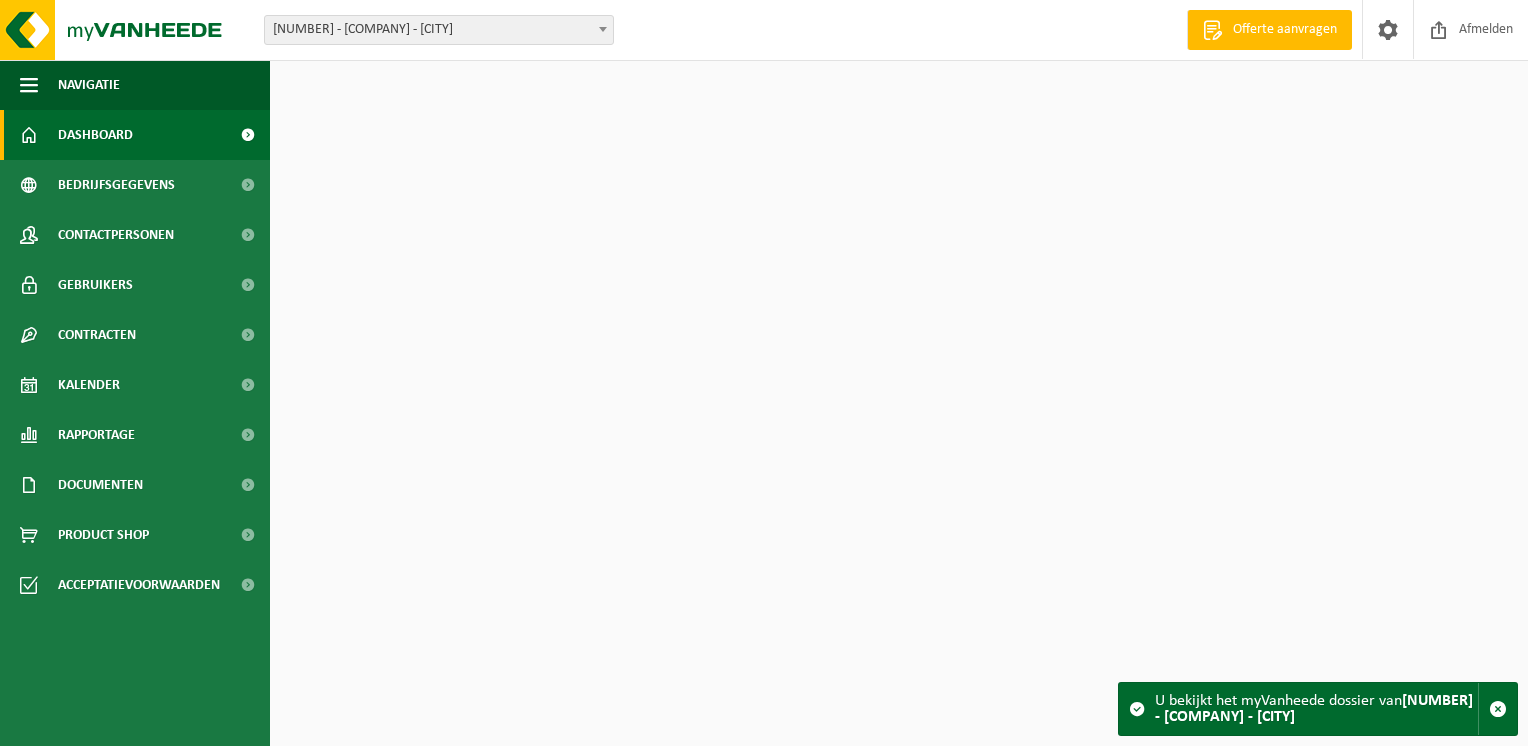 scroll, scrollTop: 0, scrollLeft: 0, axis: both 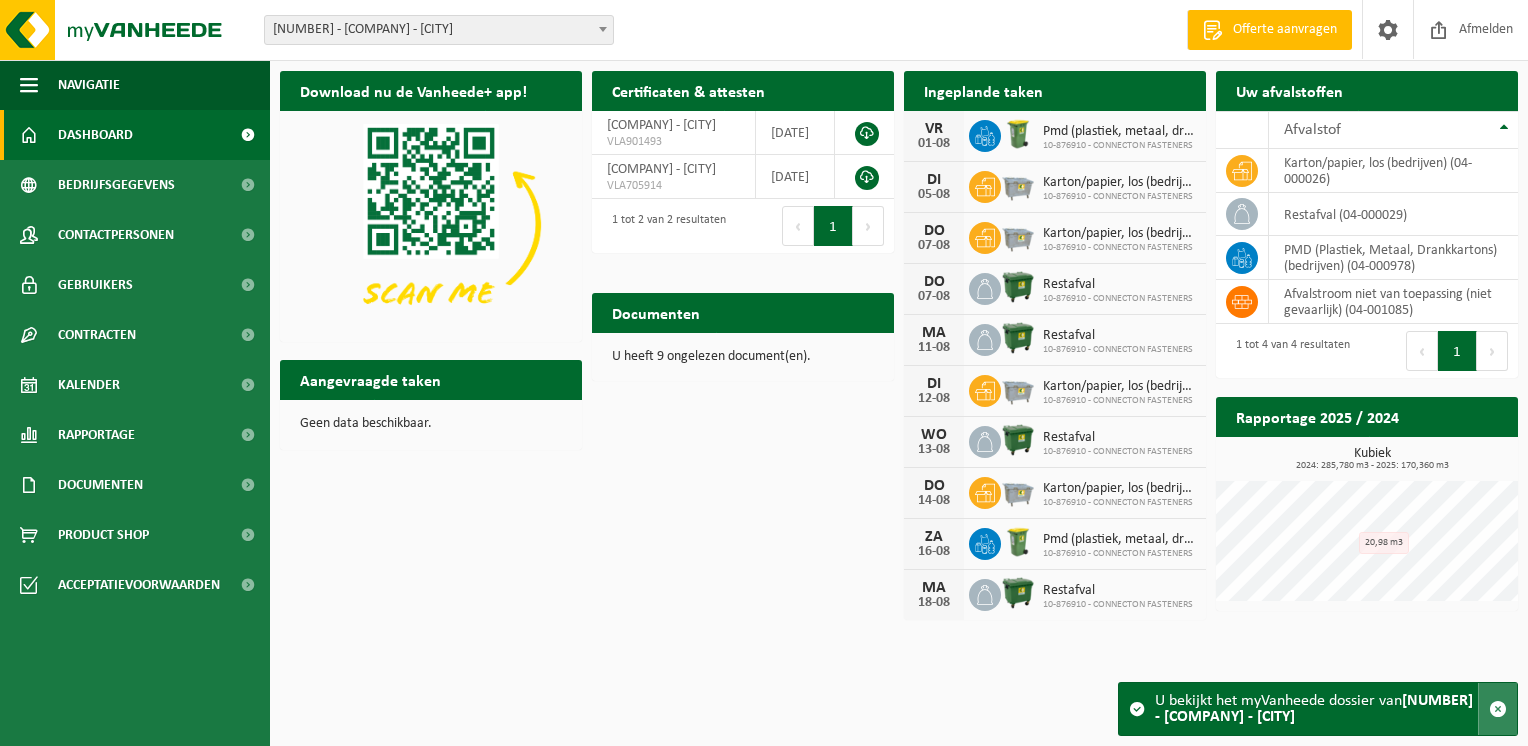 click at bounding box center [1498, 709] 